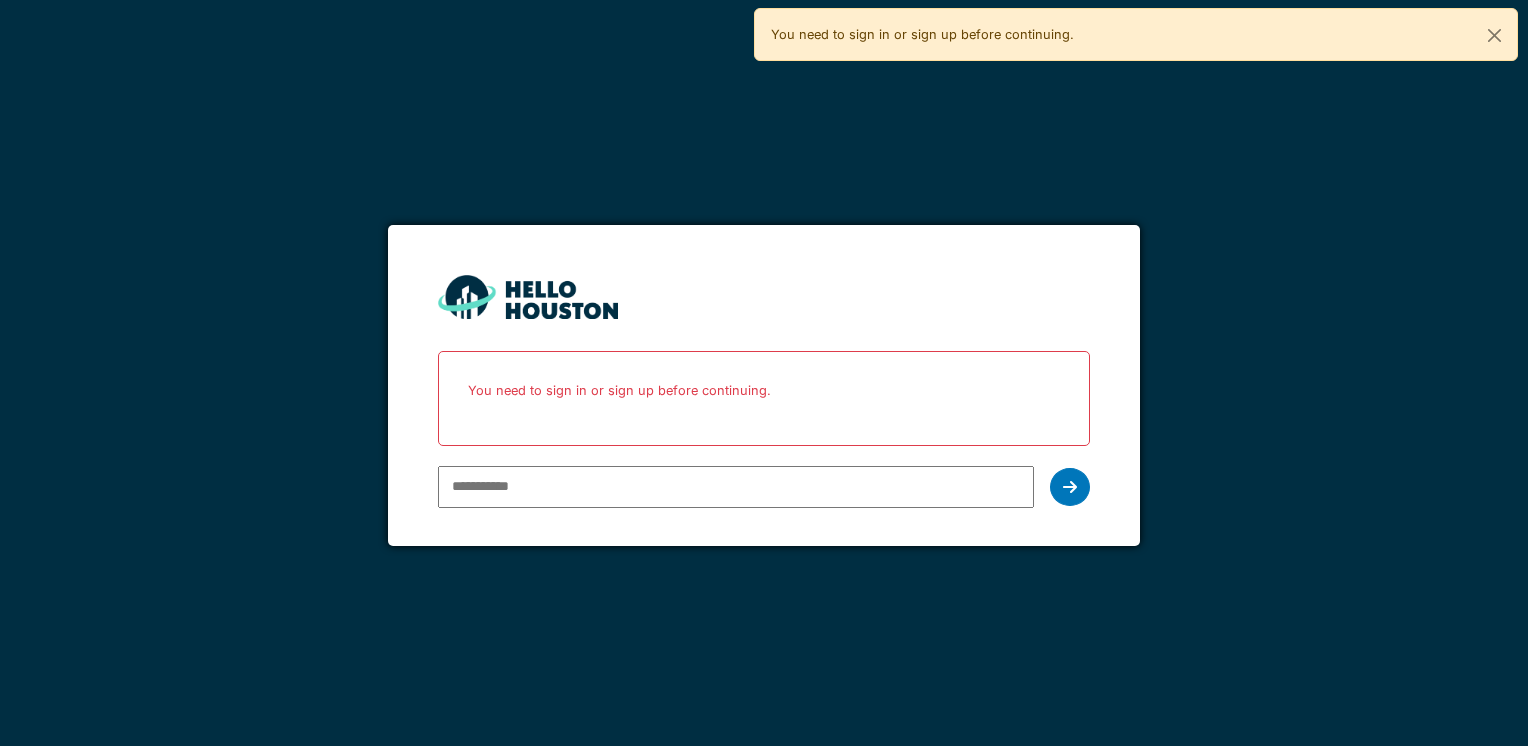 scroll, scrollTop: 0, scrollLeft: 0, axis: both 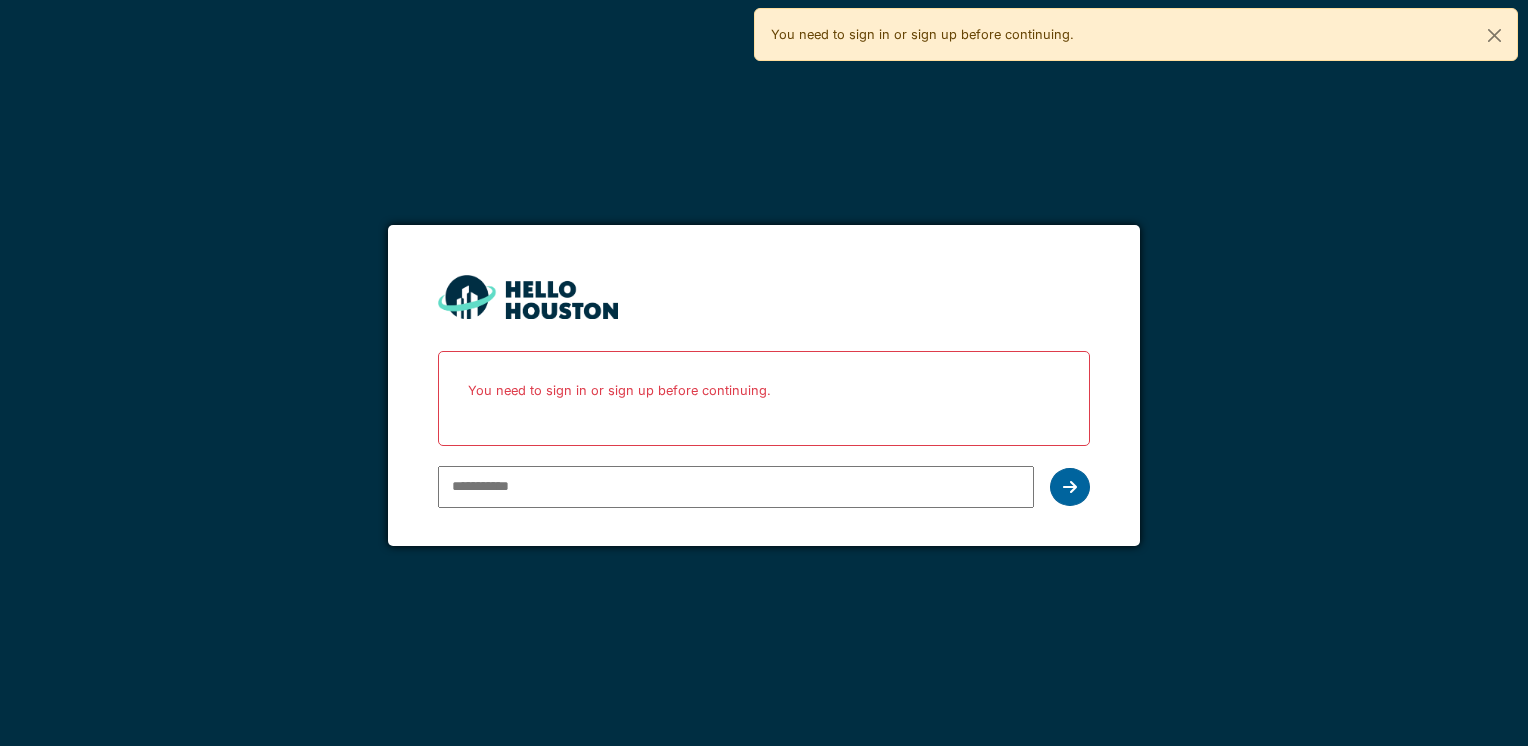 type on "**********" 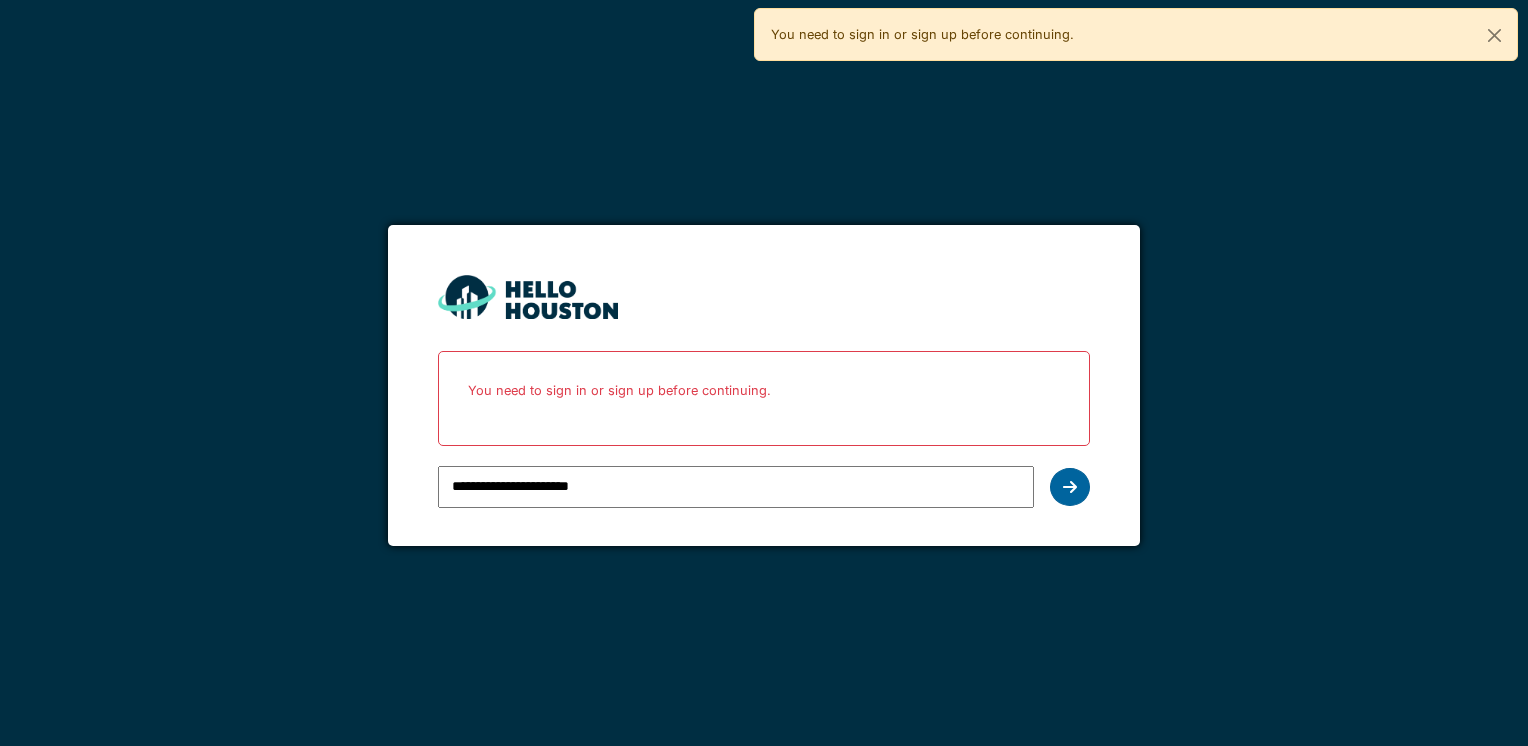click at bounding box center (1070, 487) 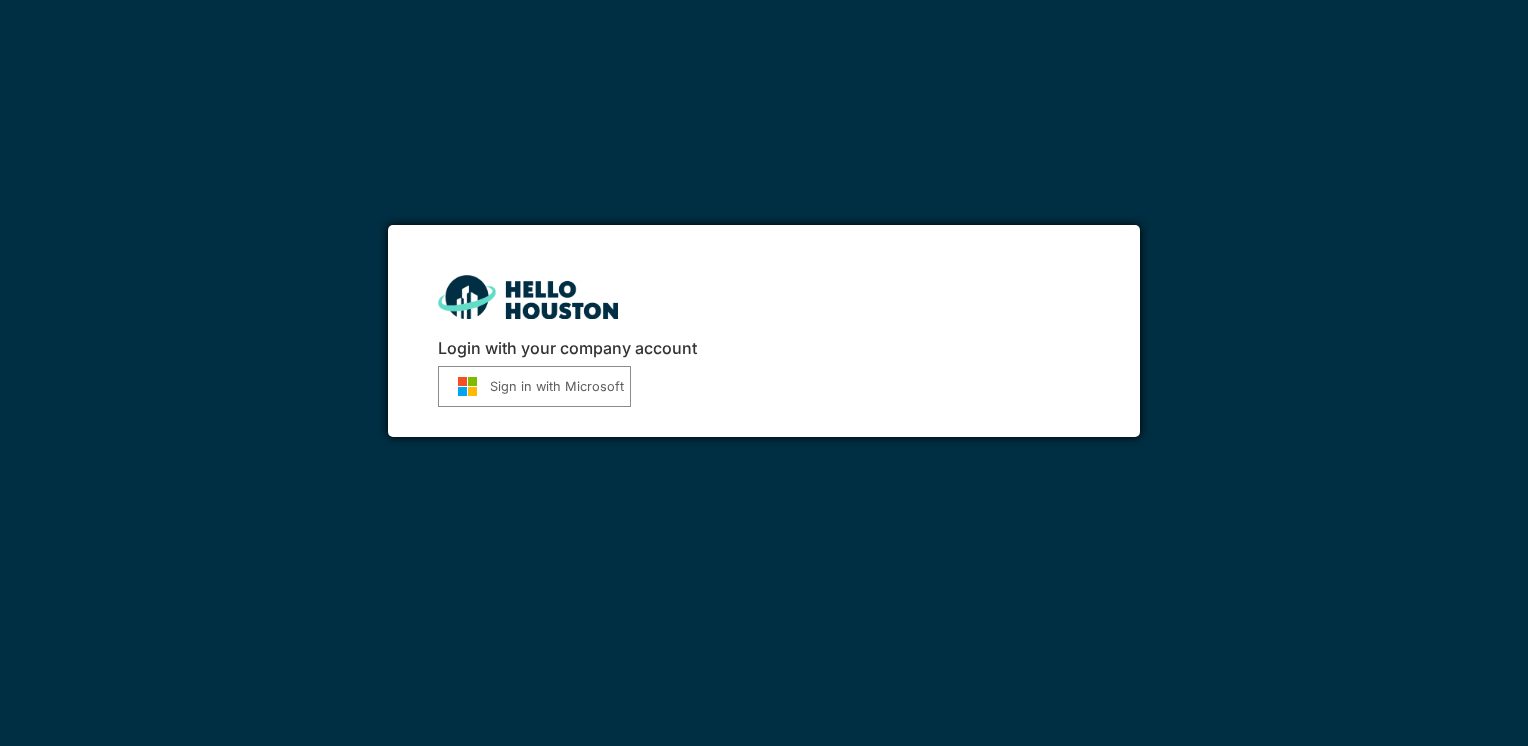 scroll, scrollTop: 0, scrollLeft: 0, axis: both 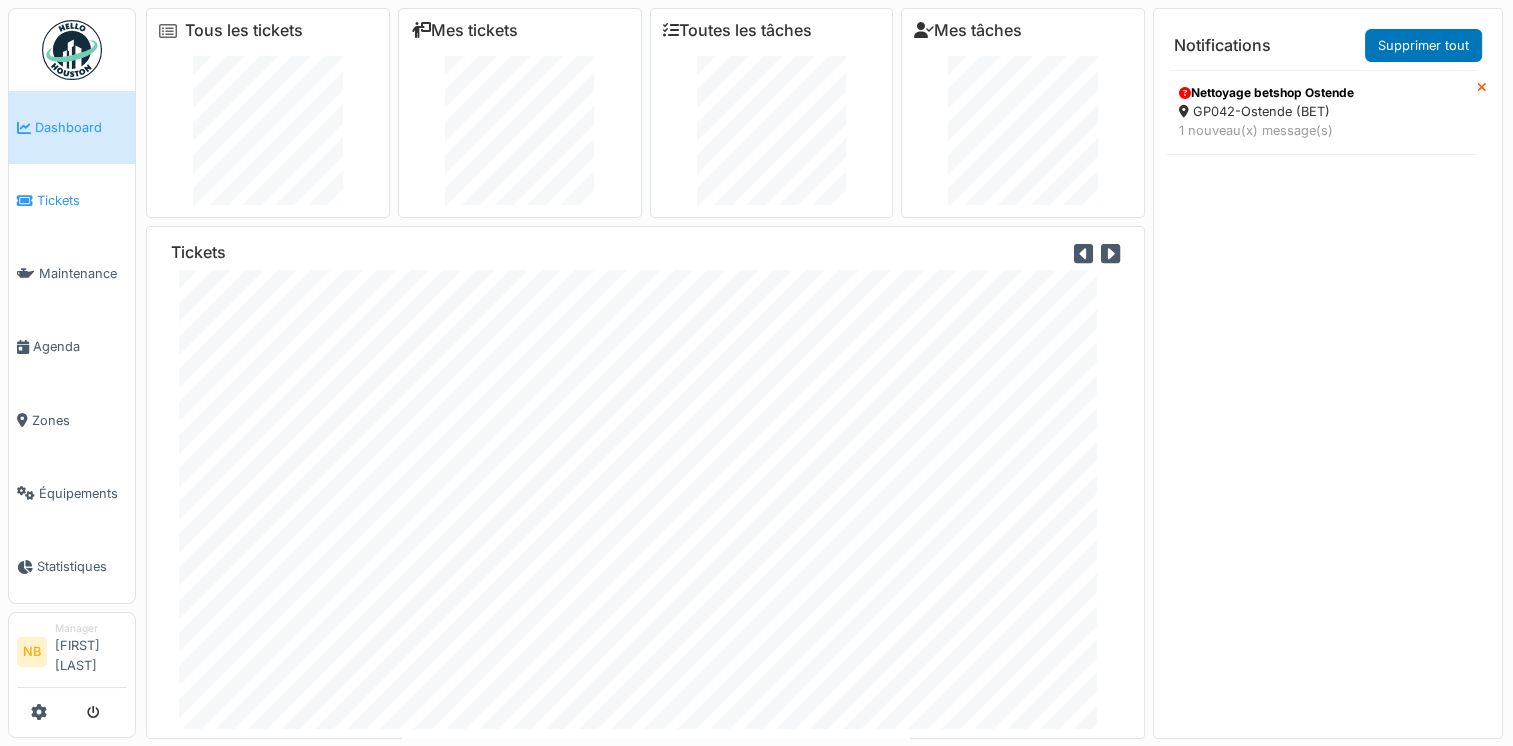click on "Tickets" at bounding box center (82, 200) 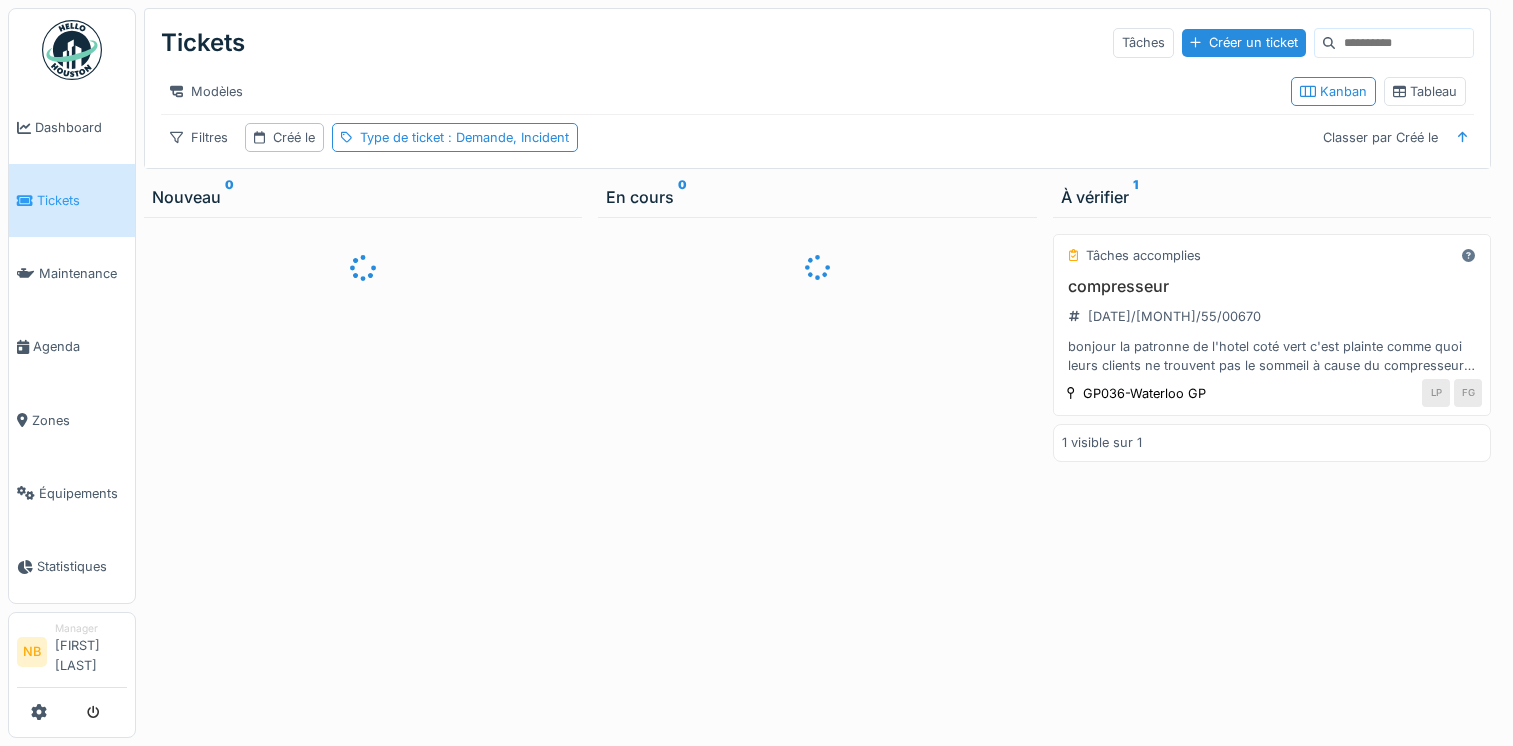 scroll, scrollTop: 0, scrollLeft: 0, axis: both 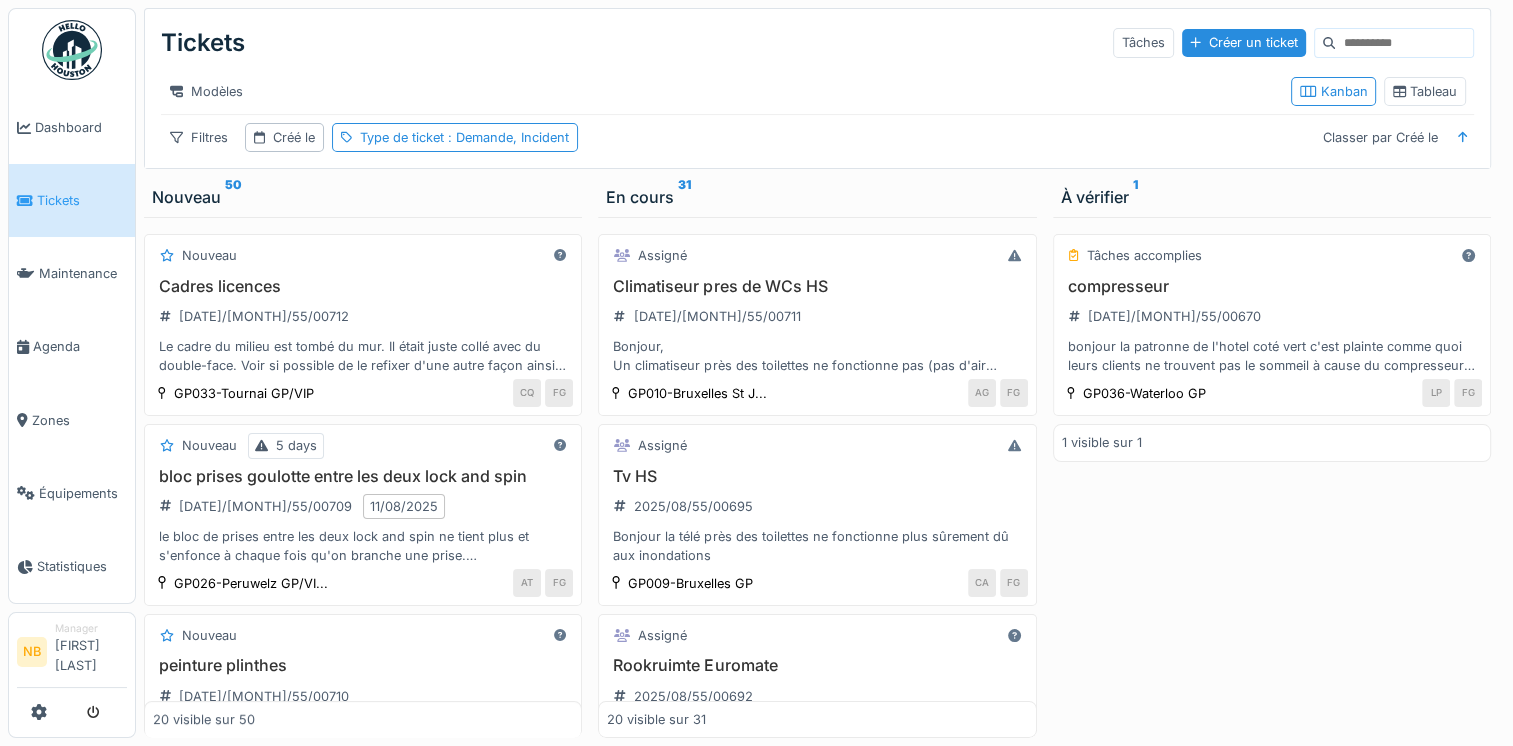 click at bounding box center [1404, 43] 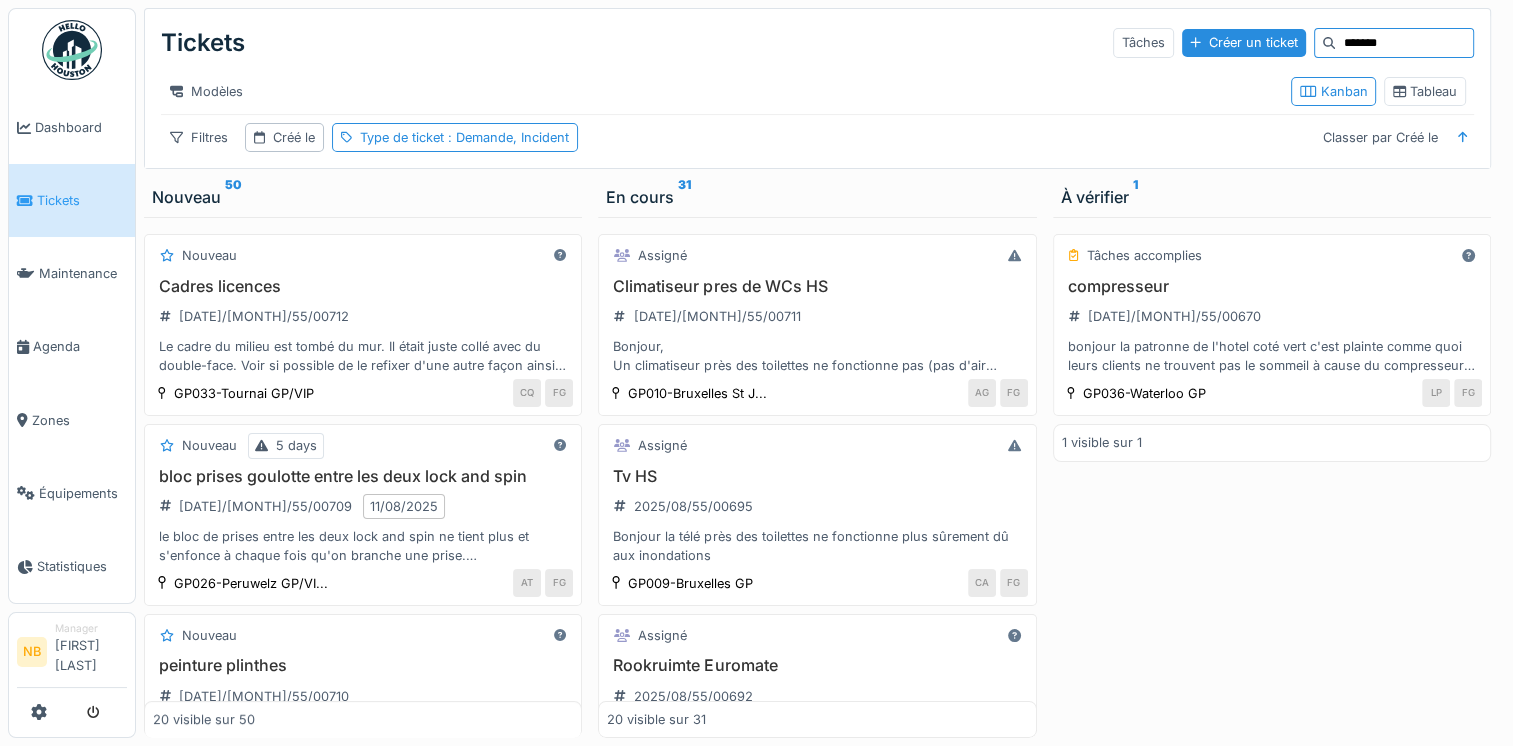 type on "*******" 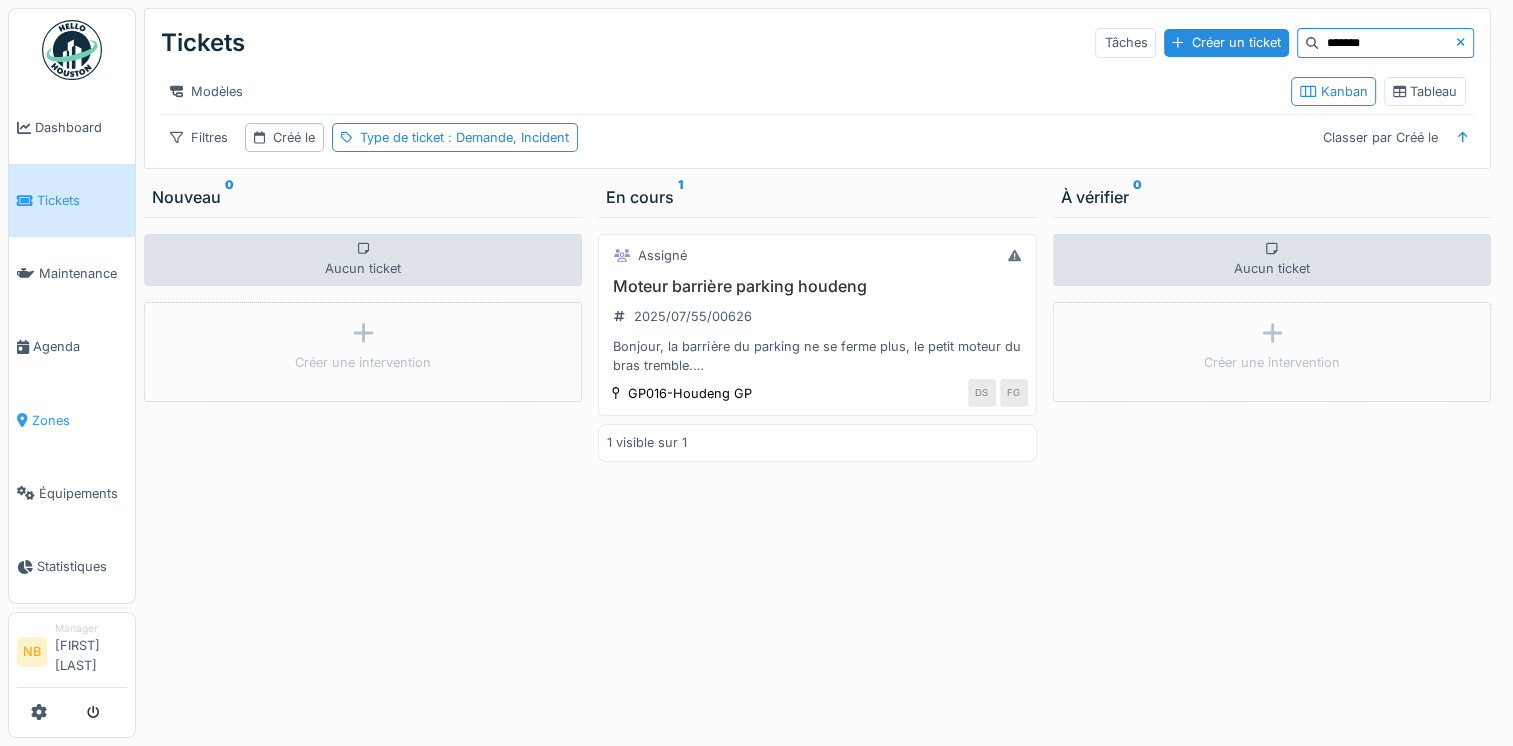 click on "Zones" at bounding box center [79, 420] 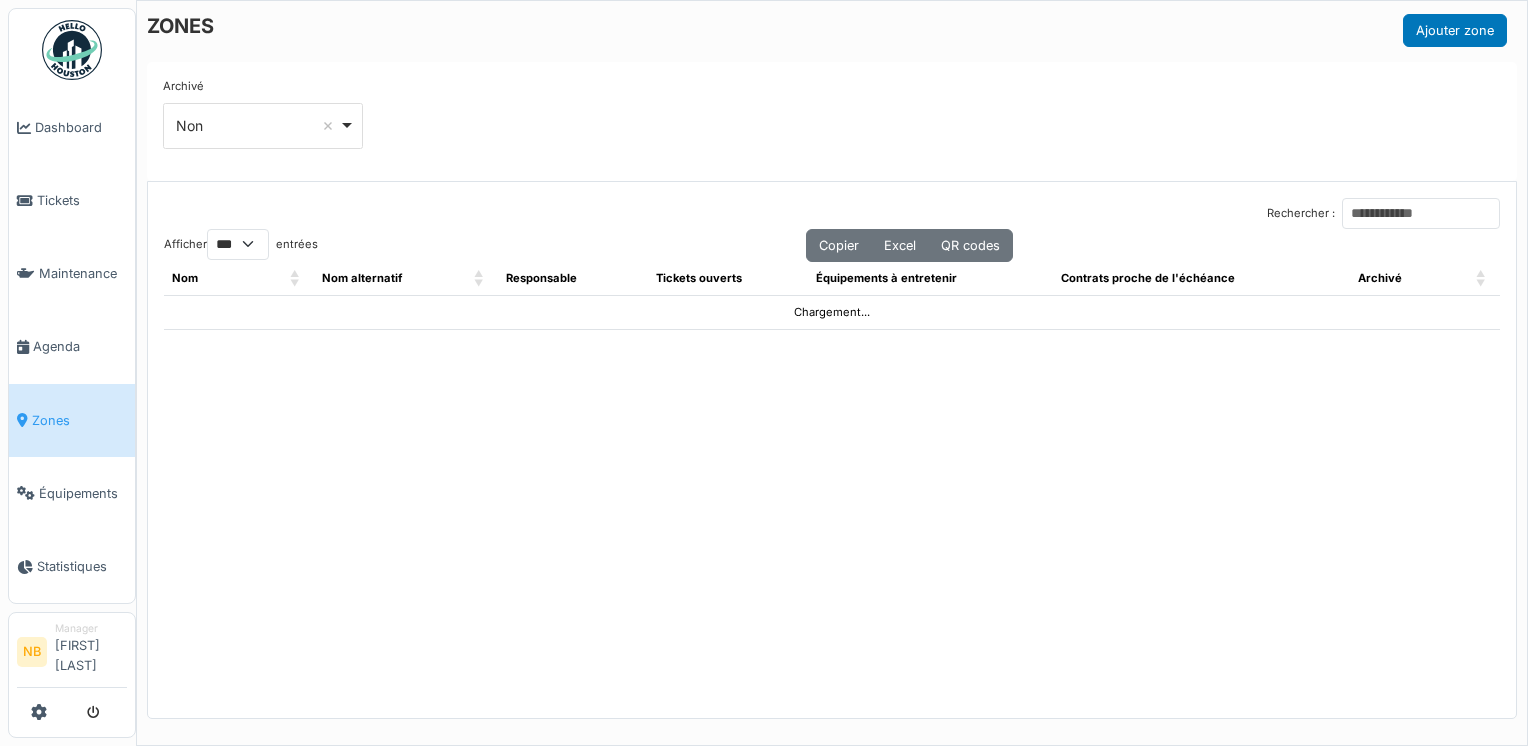 select on "***" 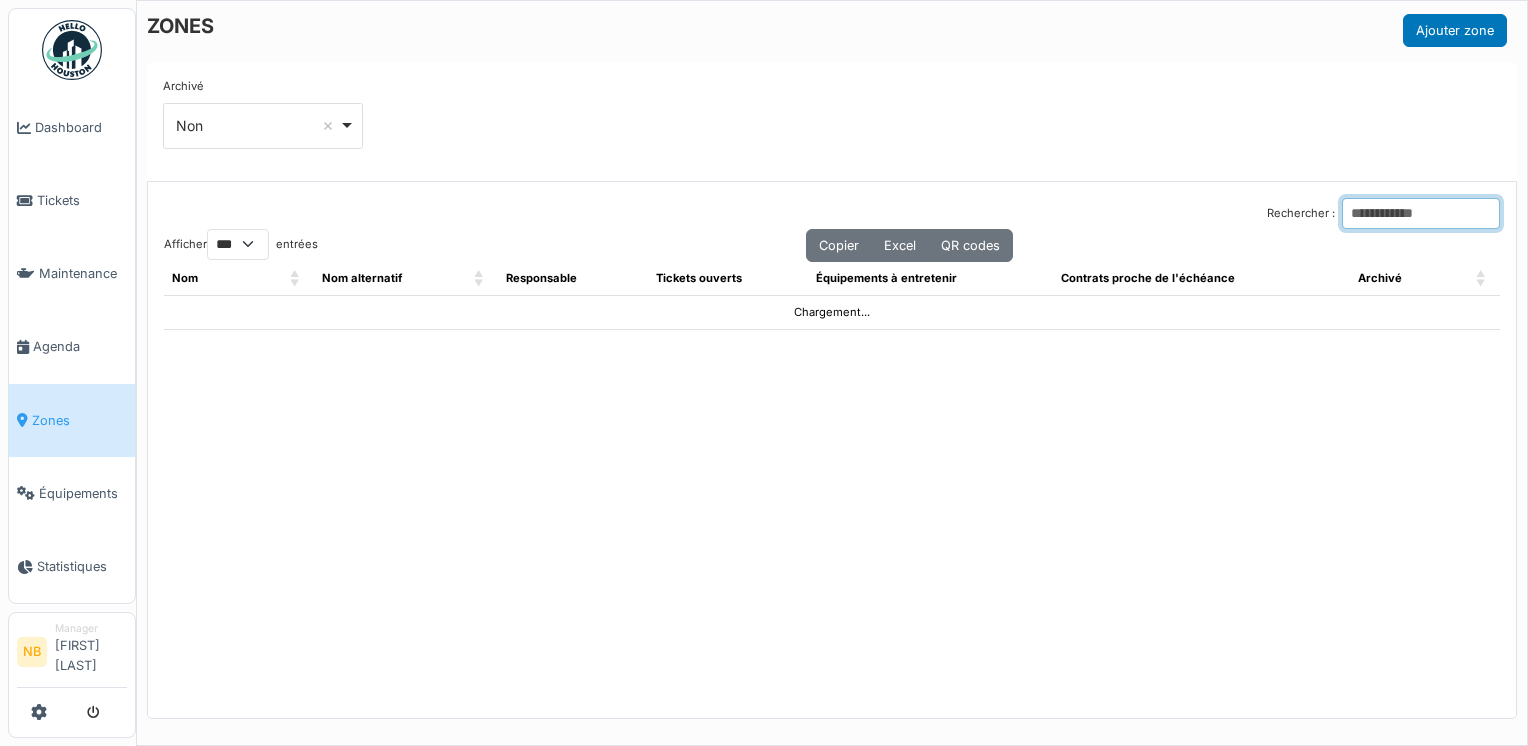 click on "Rechercher :" at bounding box center (1421, 213) 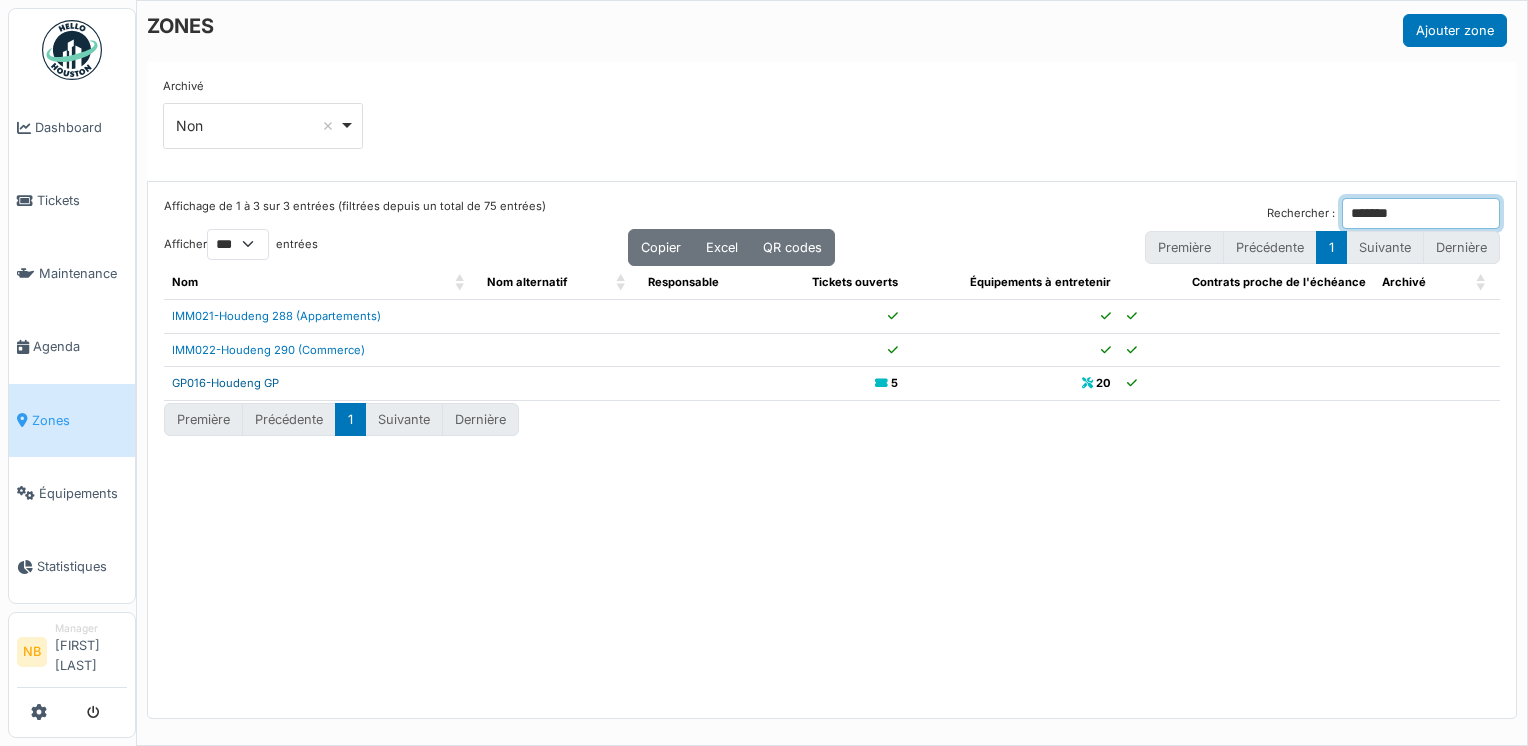 type on "*******" 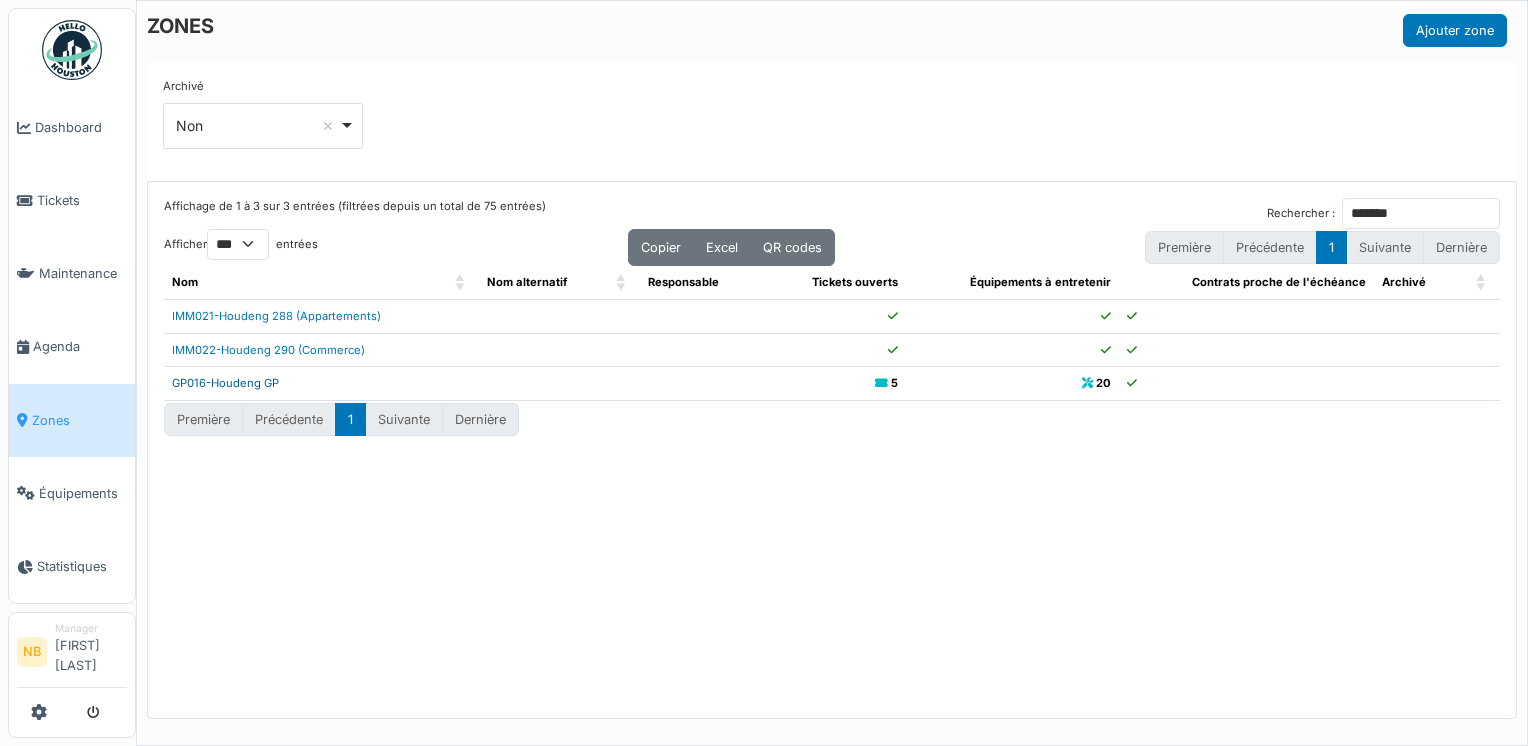 click on "GP016-Houdeng GP" at bounding box center [225, 383] 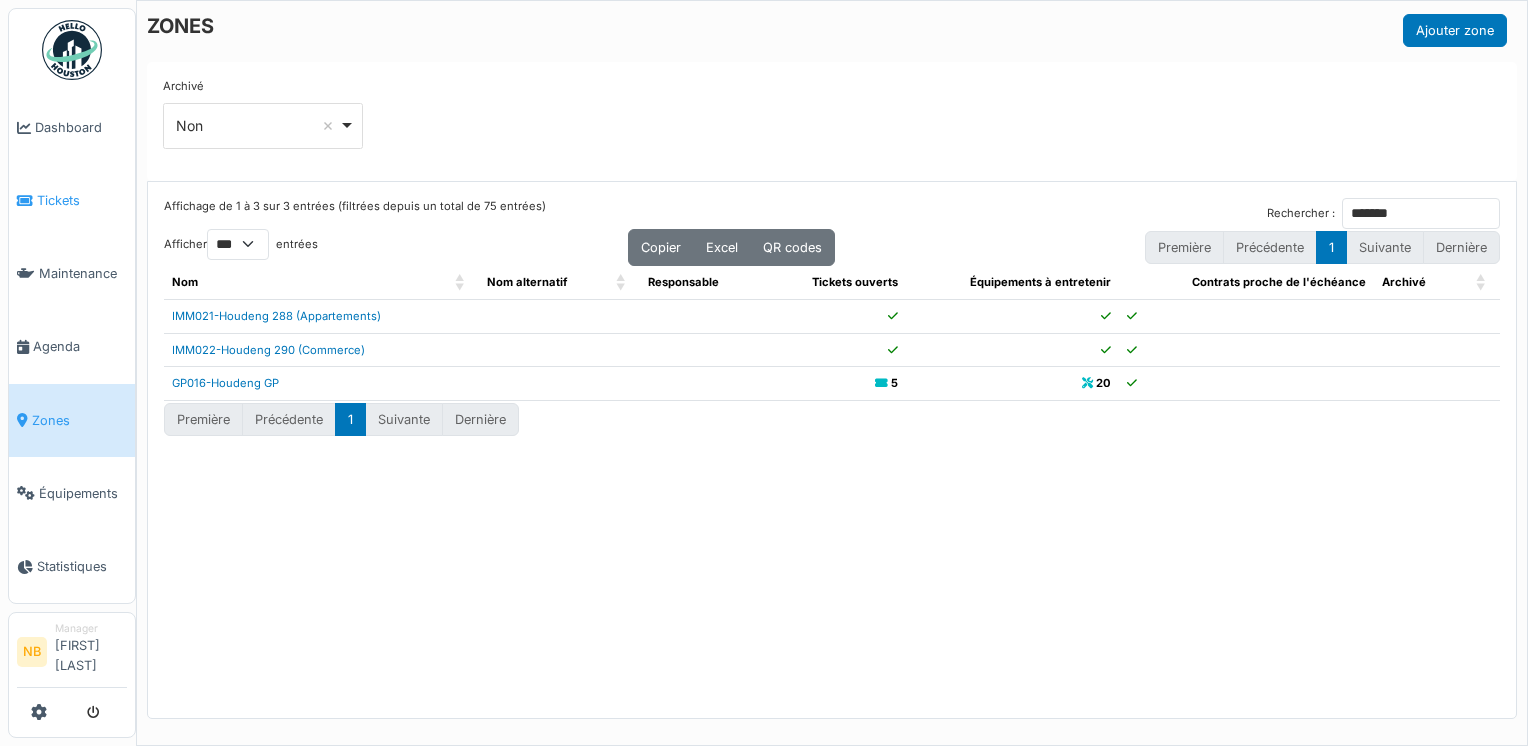 click on "Tickets" at bounding box center (82, 200) 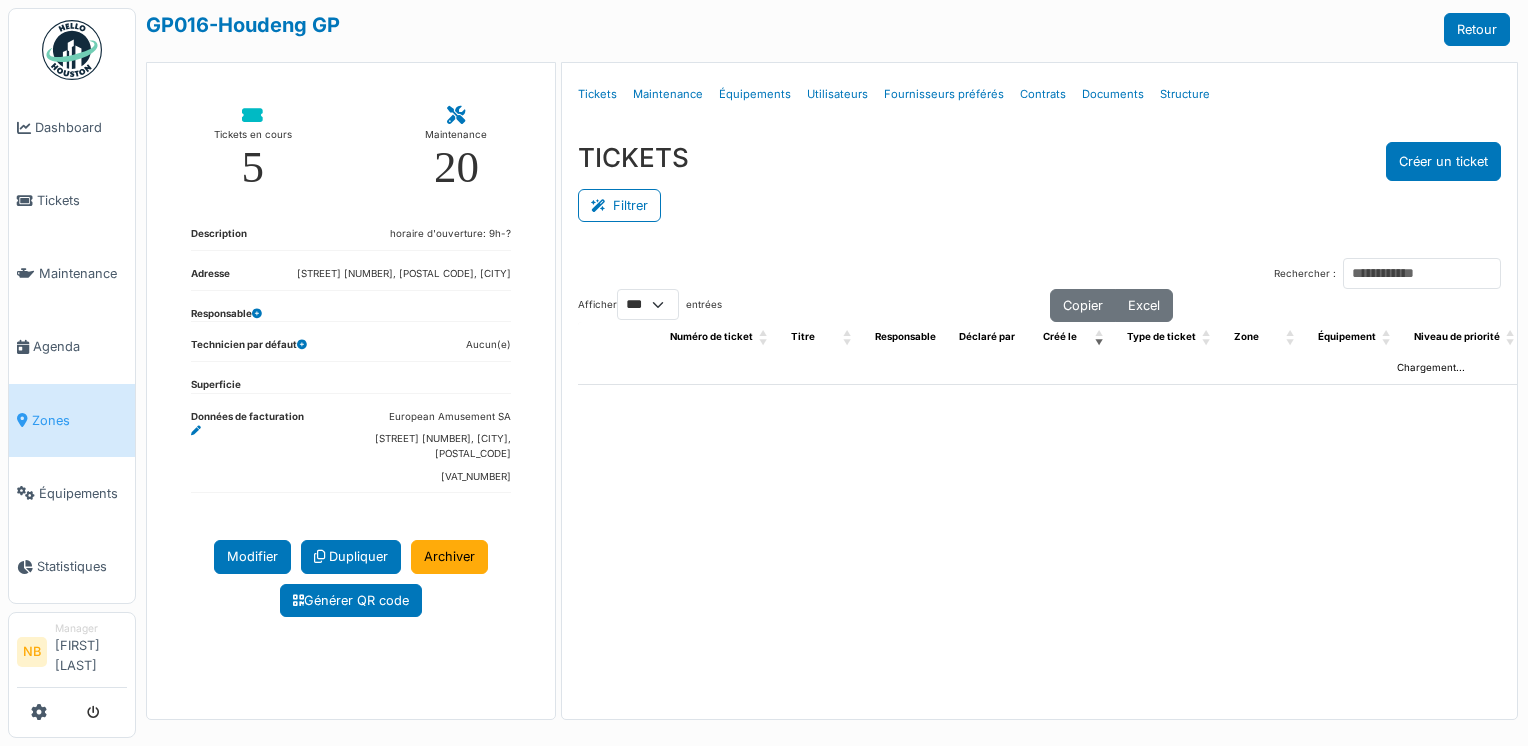 select on "***" 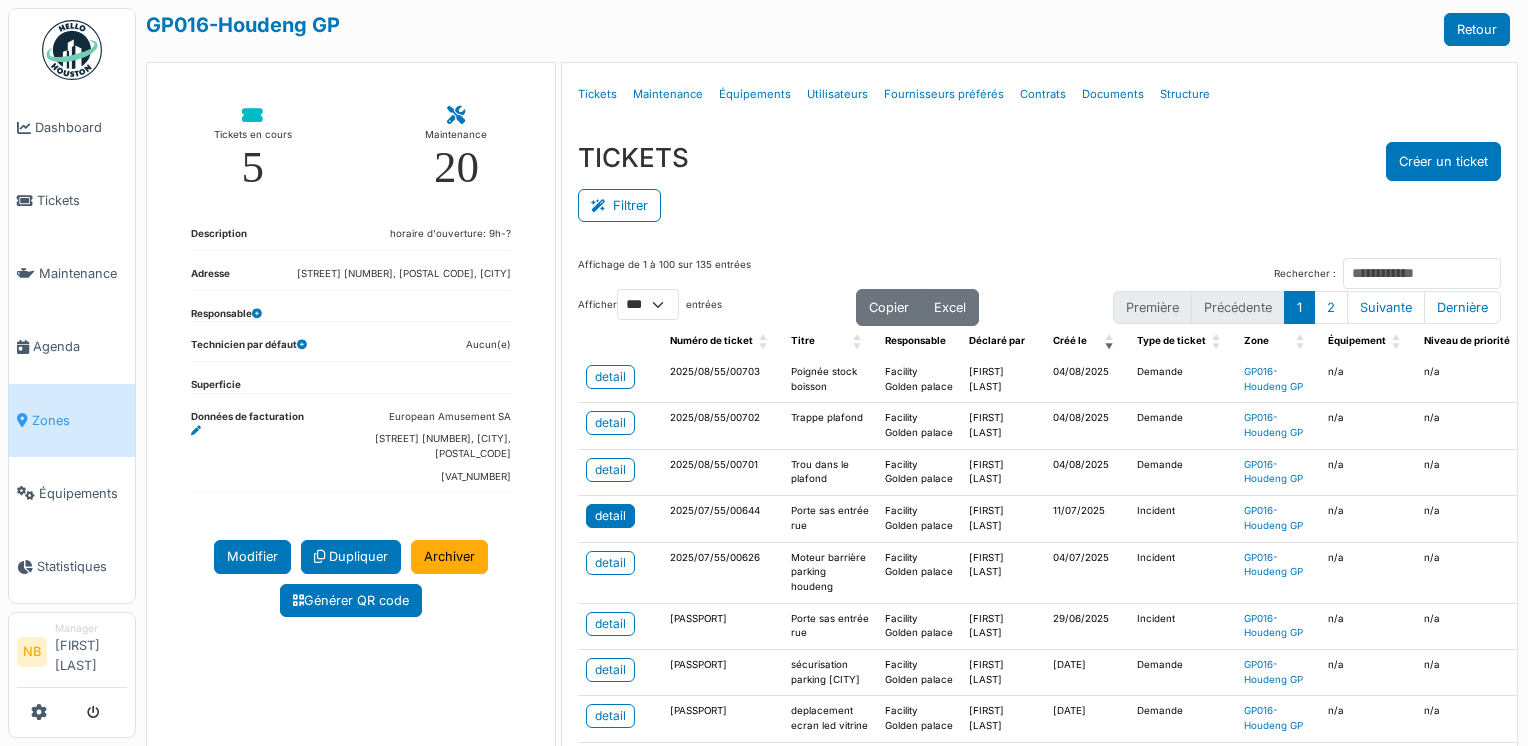 click on "detail" at bounding box center [610, 516] 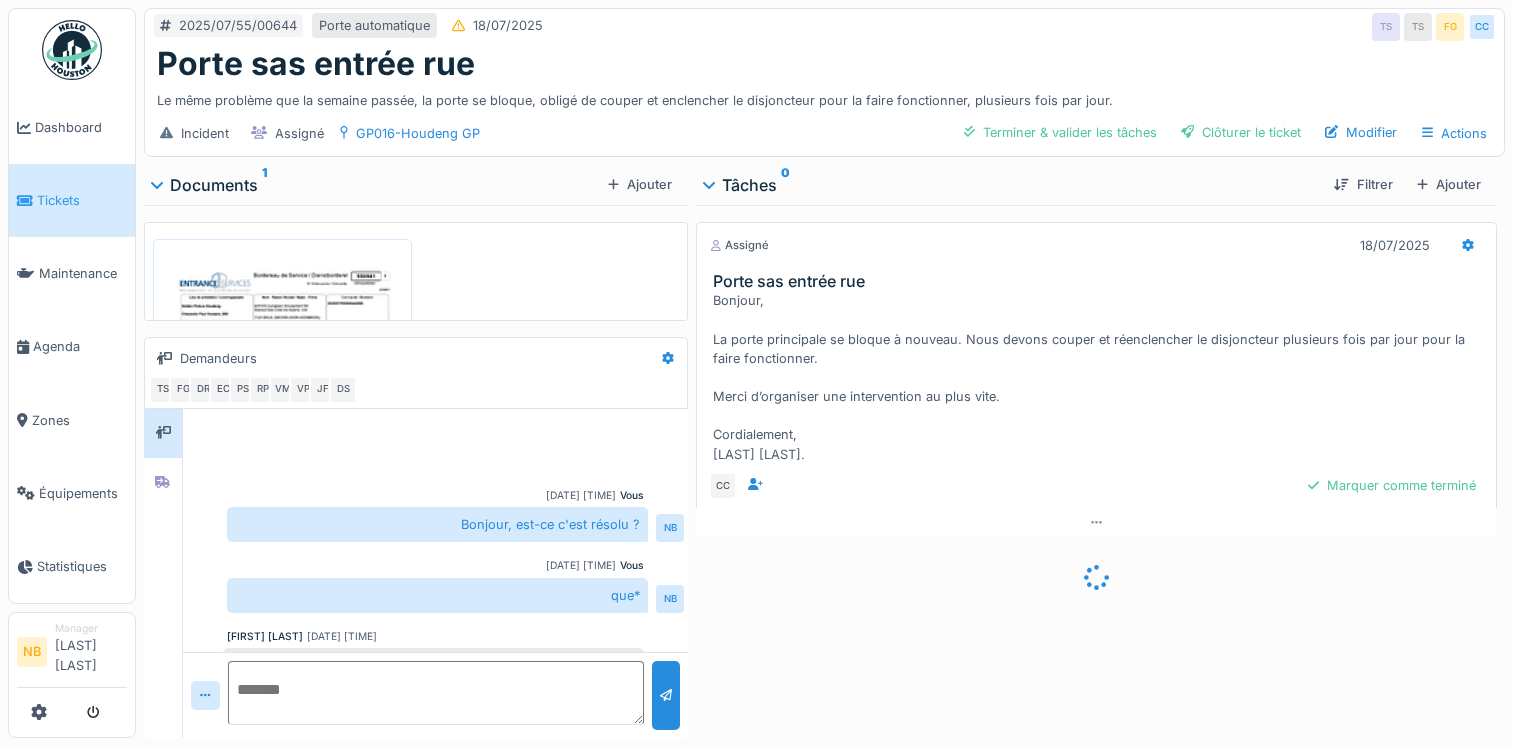 scroll, scrollTop: 0, scrollLeft: 0, axis: both 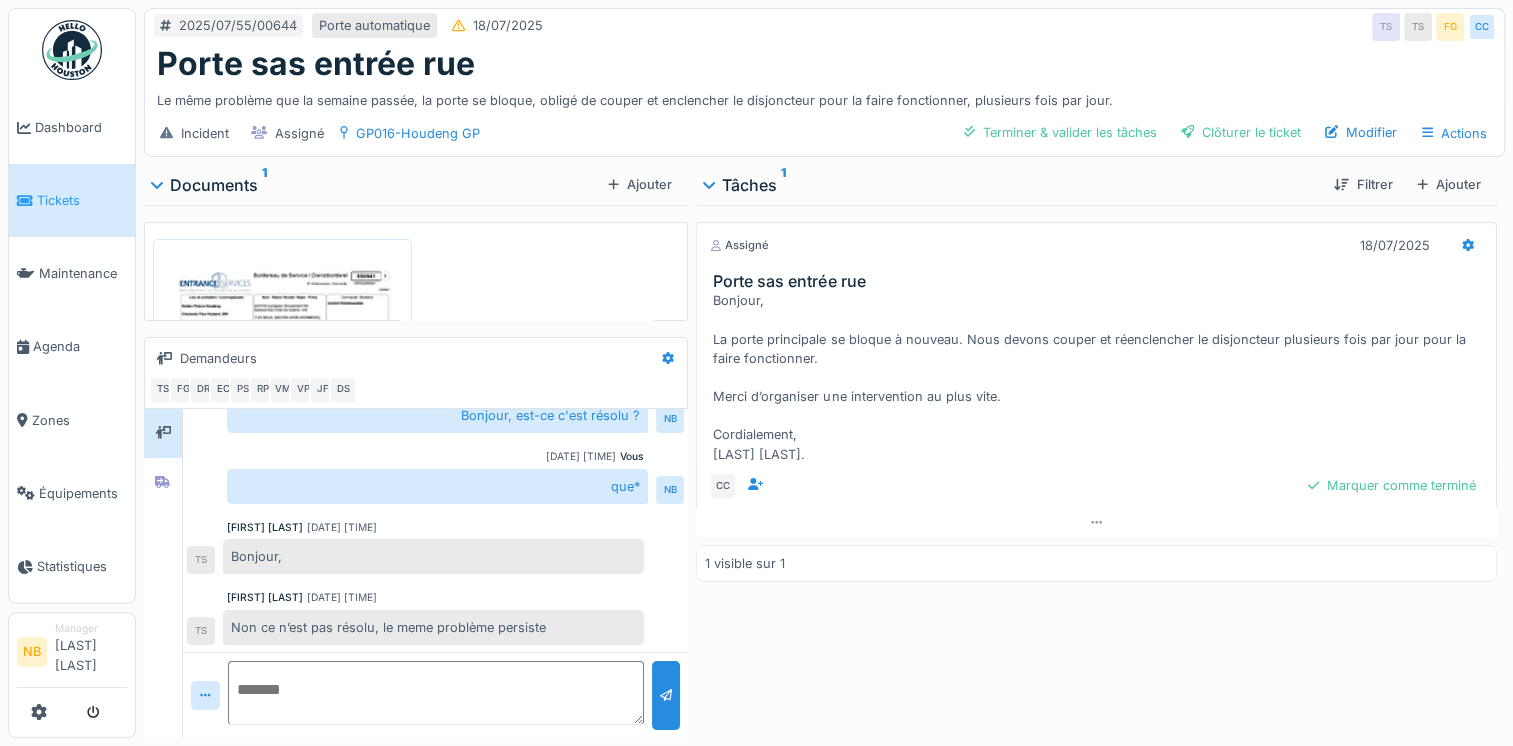 click at bounding box center (435, 693) 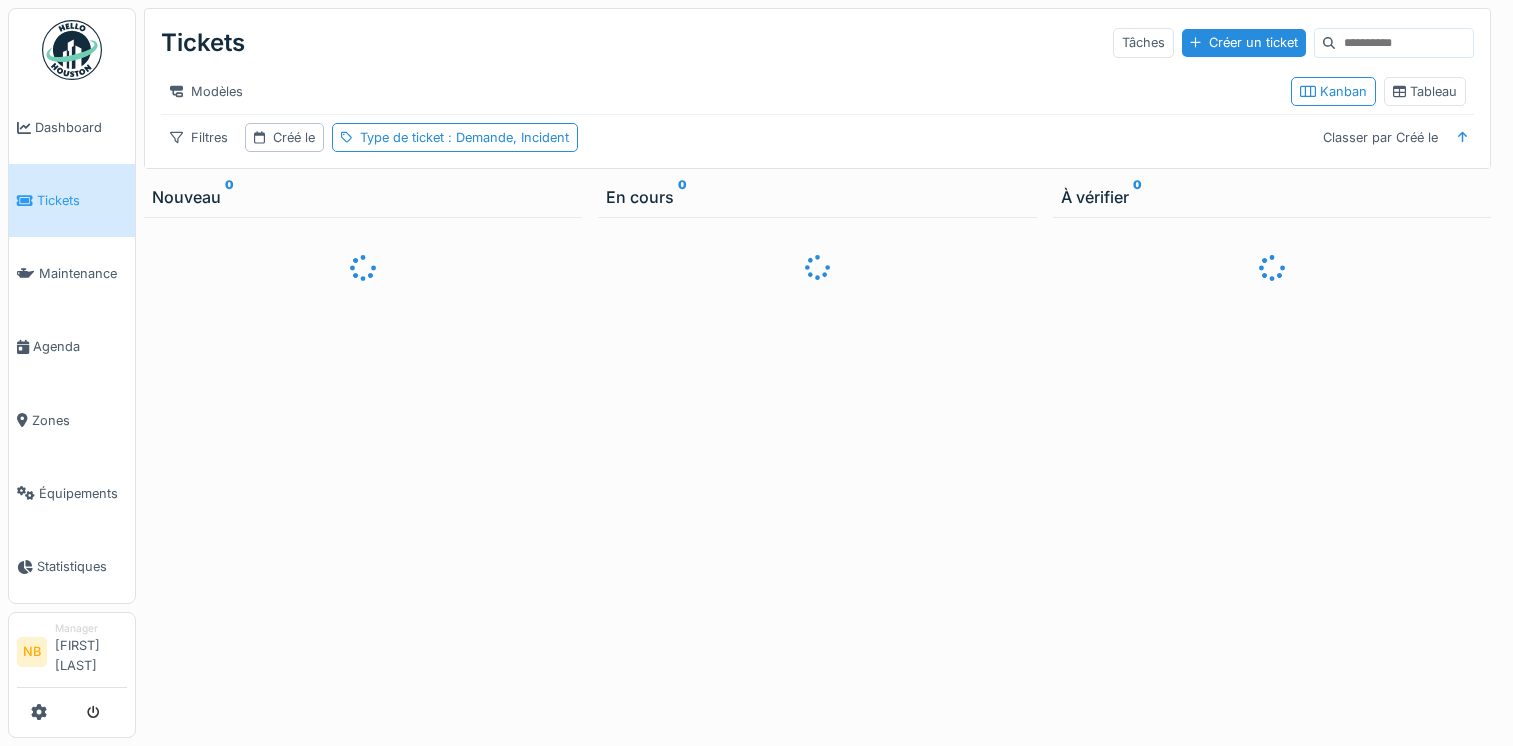 scroll, scrollTop: 0, scrollLeft: 0, axis: both 